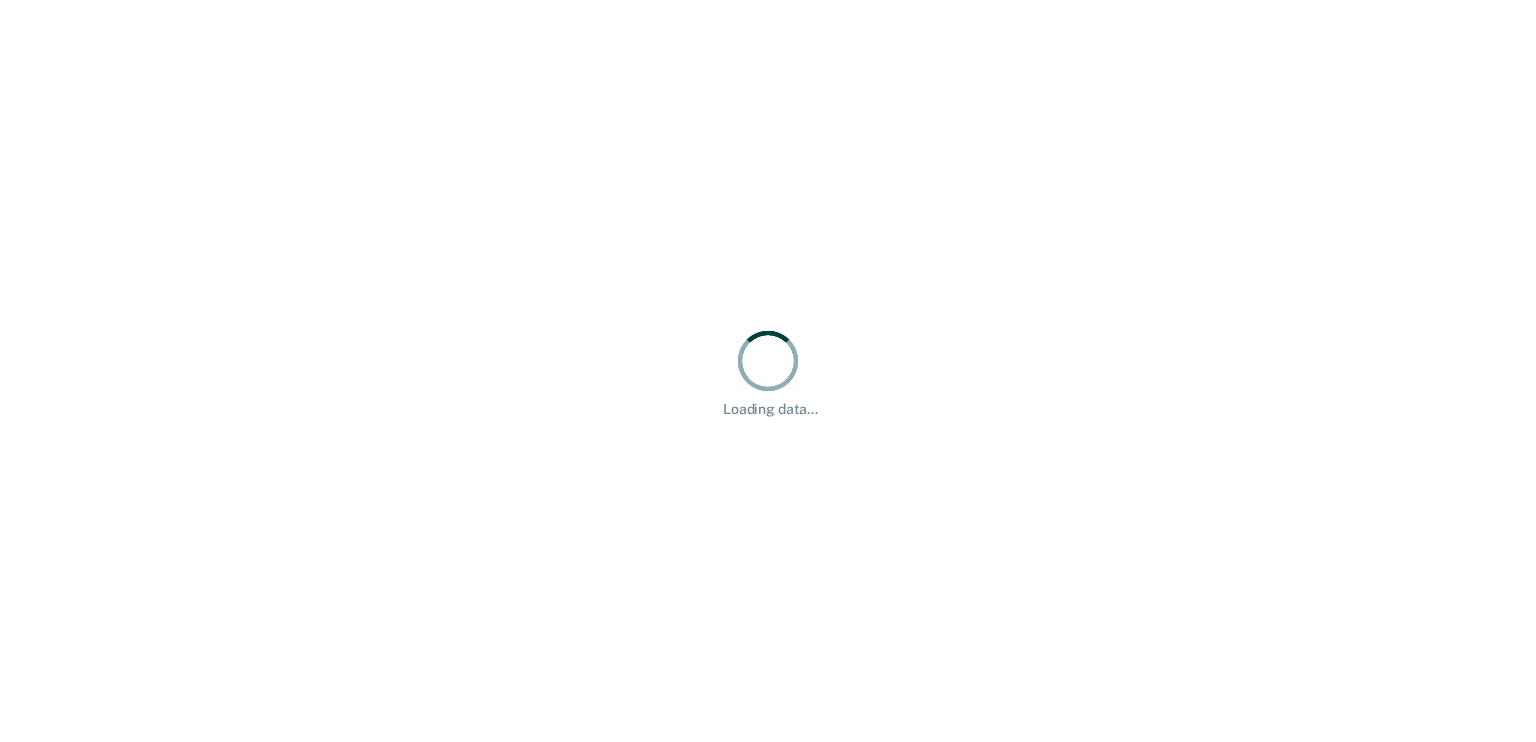 scroll, scrollTop: 0, scrollLeft: 0, axis: both 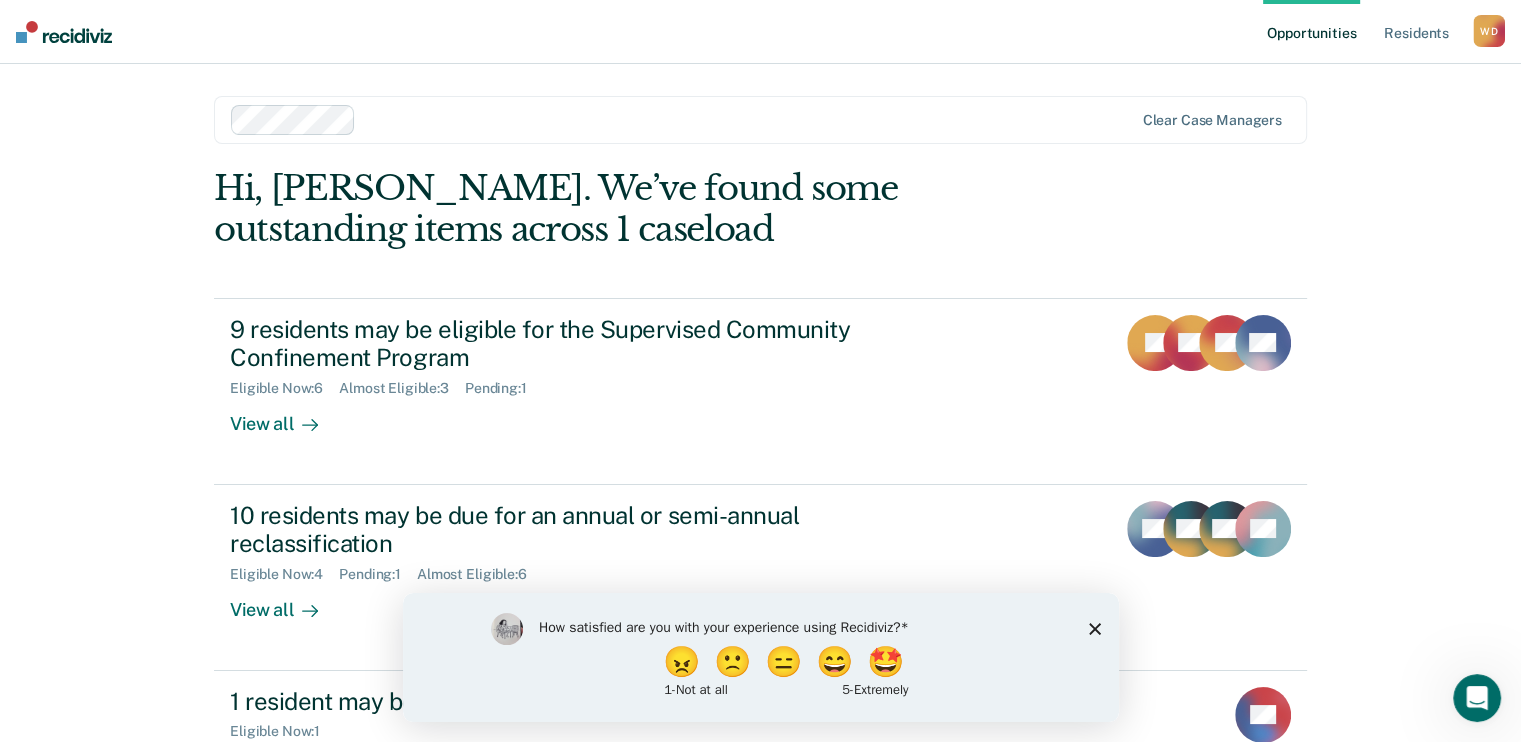 click 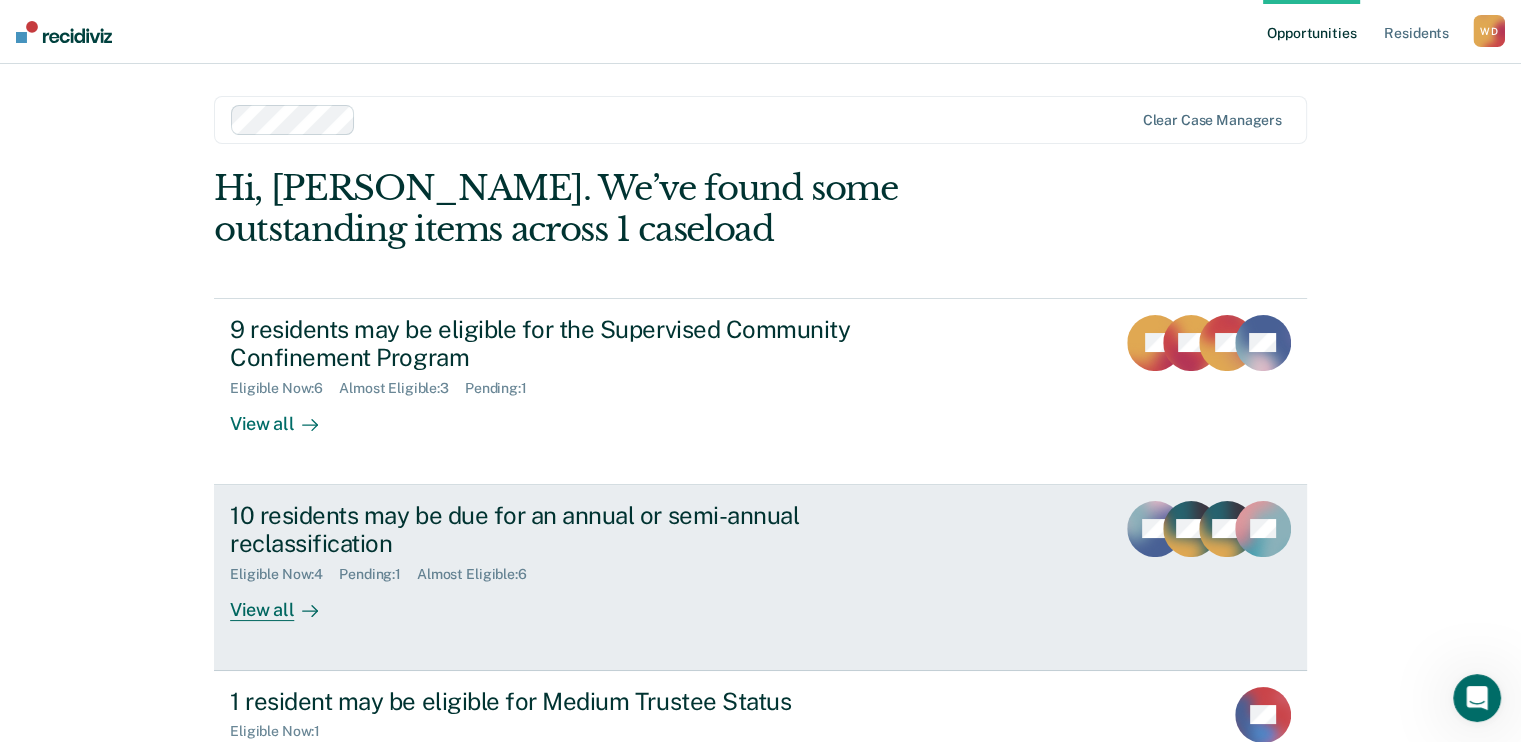 click on "10 residents may be due for an annual or semi-annual reclassification Eligible Now :  4 Pending :  1 Almost Eligible :  6 View all   AR MC MC + 7" at bounding box center [760, 578] 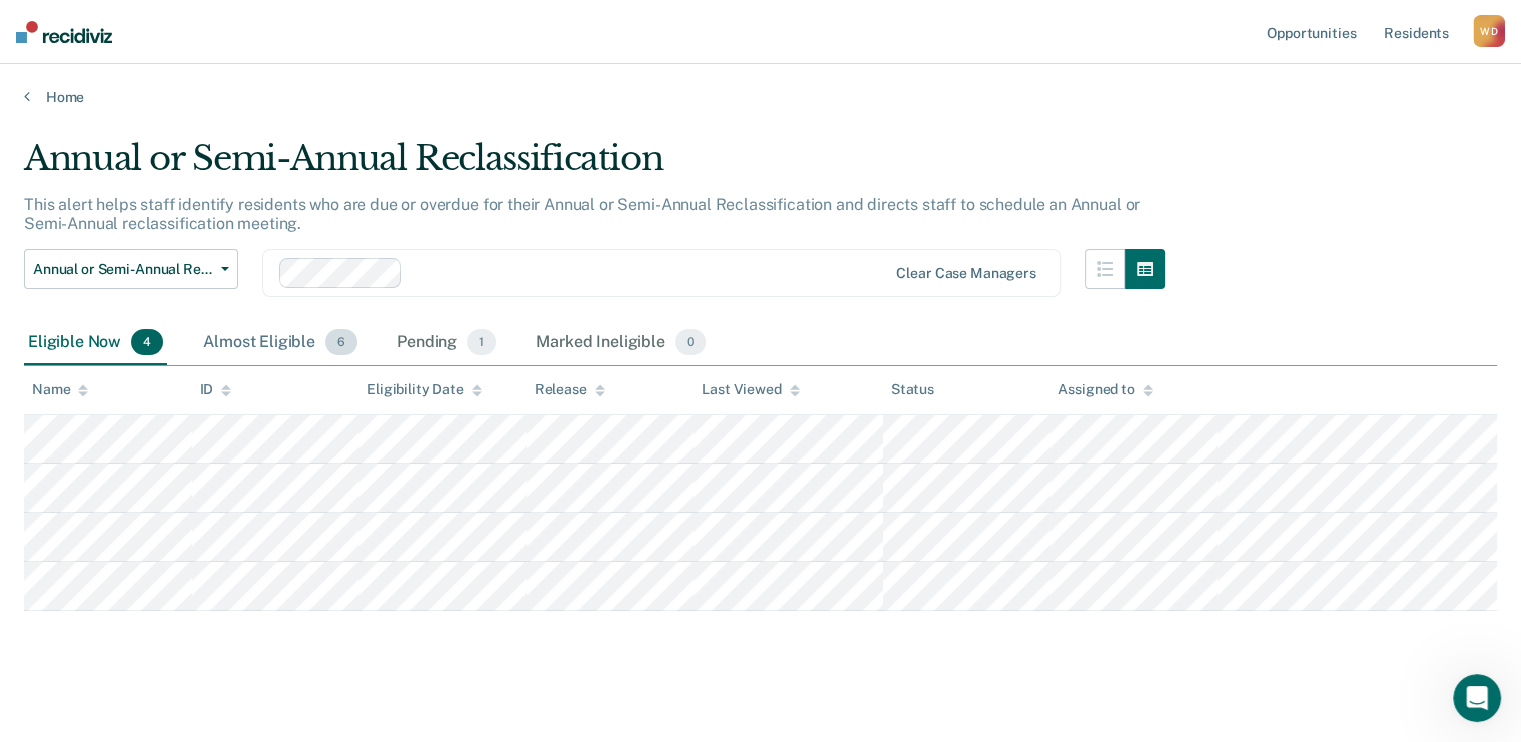click on "Almost Eligible 6" at bounding box center (280, 343) 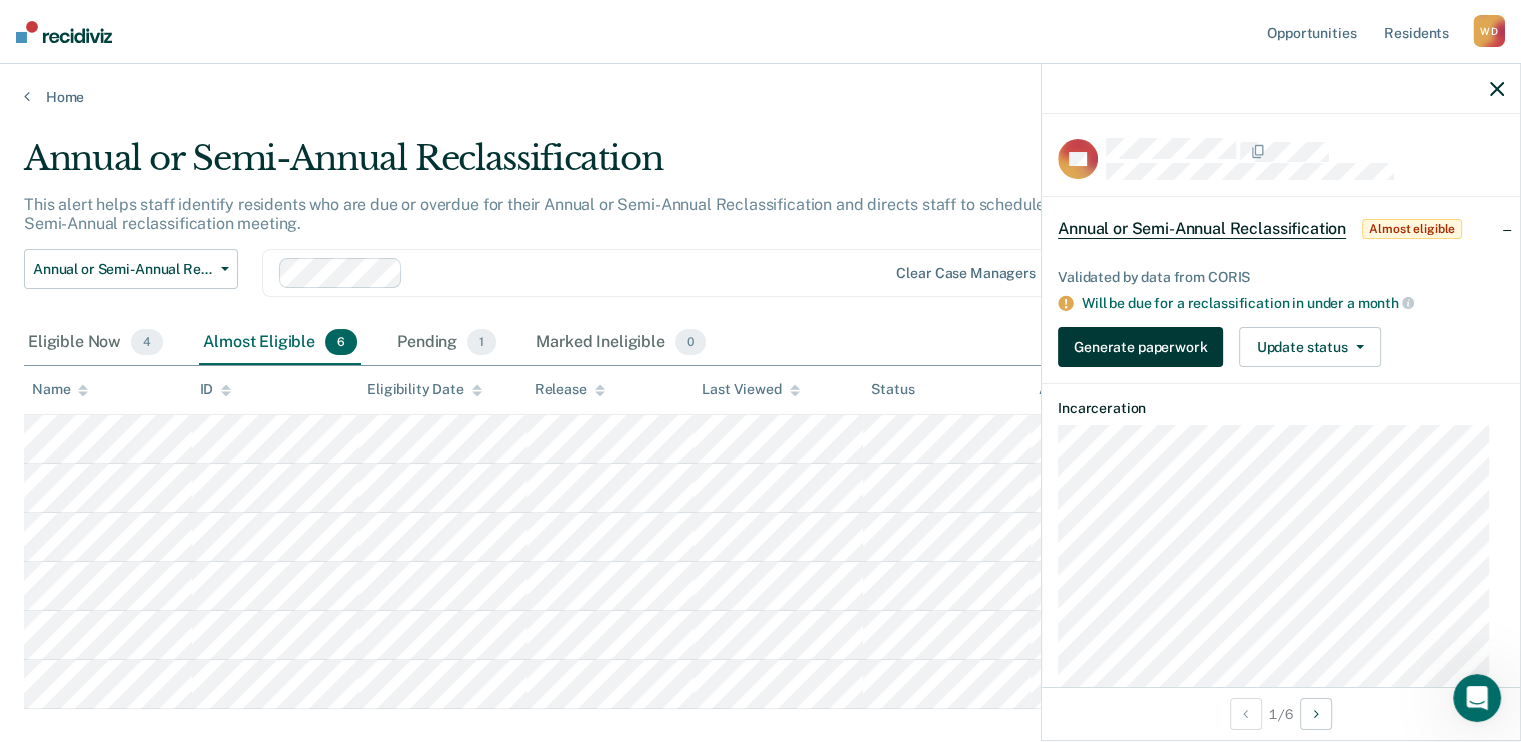 click on "Generate paperwork" at bounding box center [1140, 347] 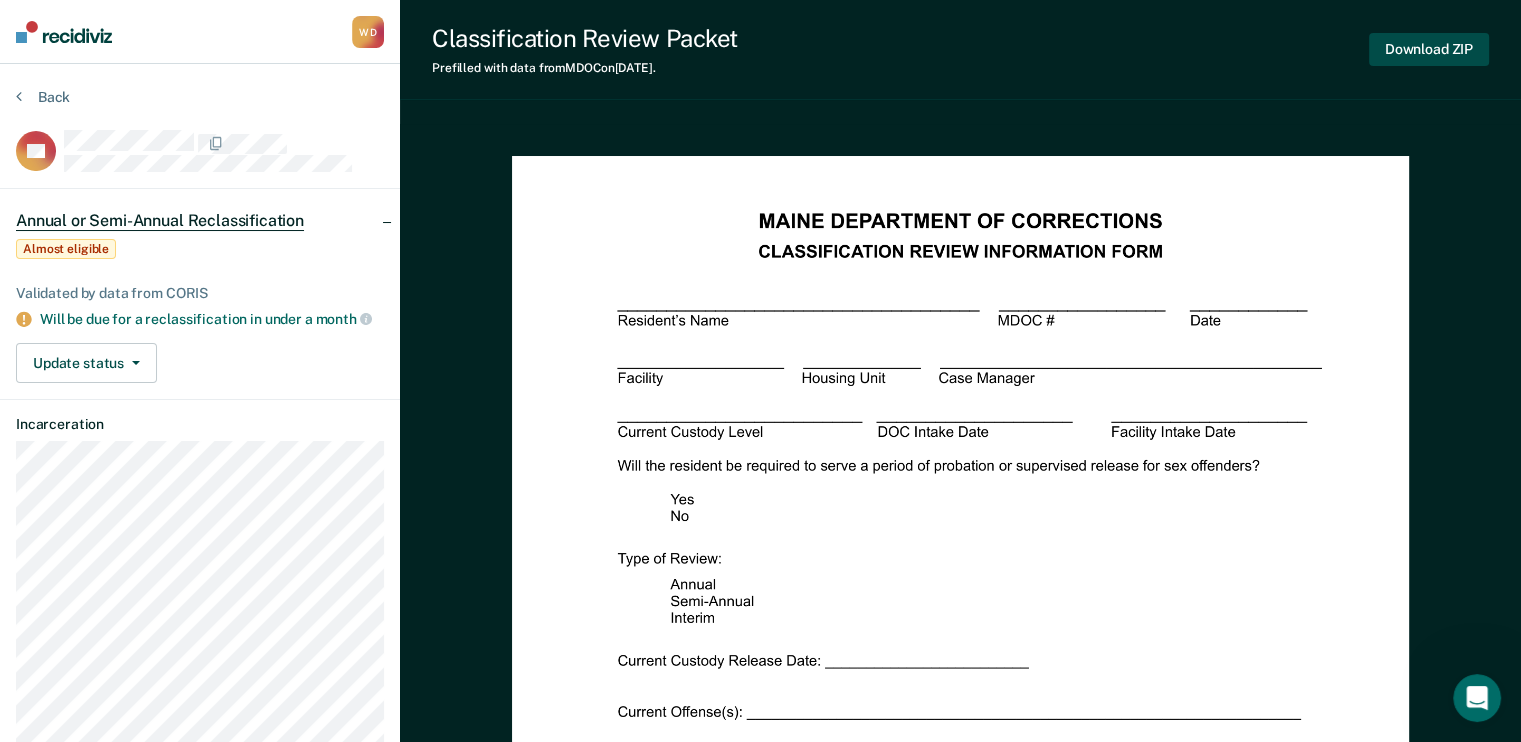 click on "Download ZIP" at bounding box center (1429, 49) 